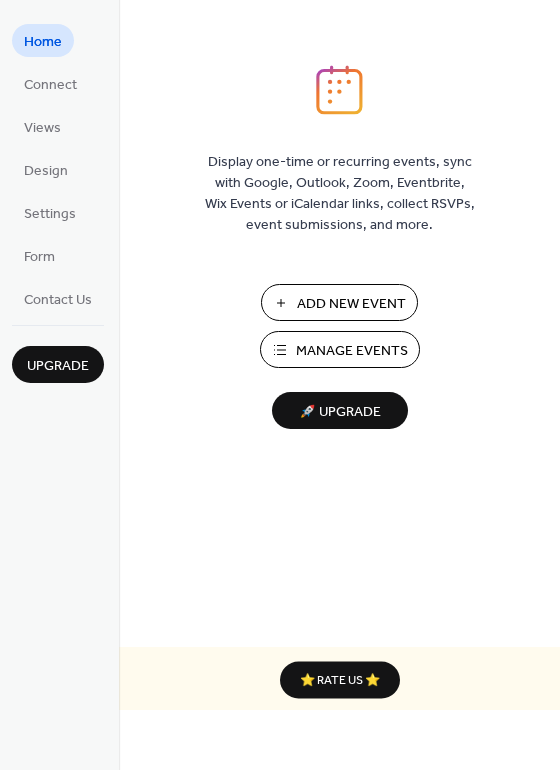 scroll, scrollTop: 0, scrollLeft: 0, axis: both 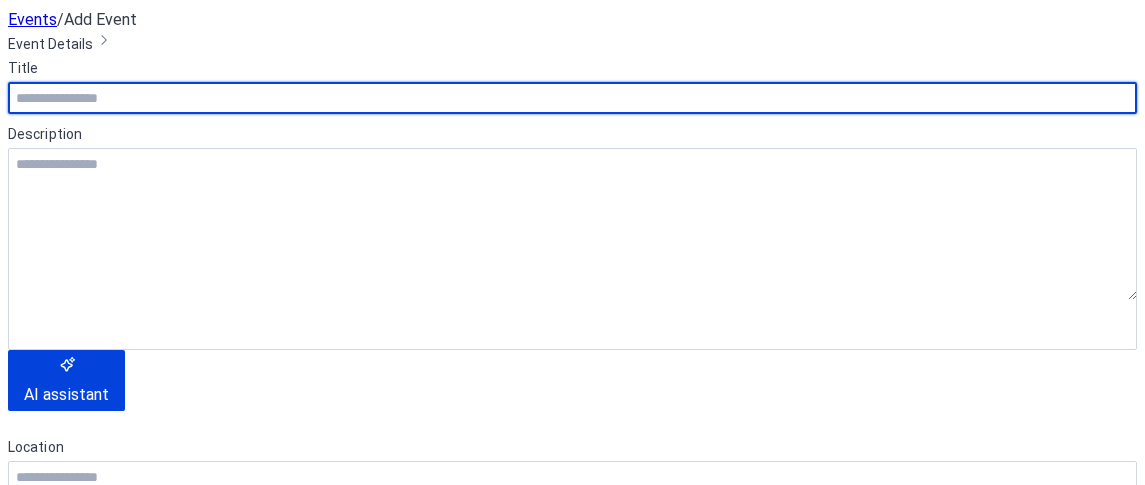 click at bounding box center [572, 98] 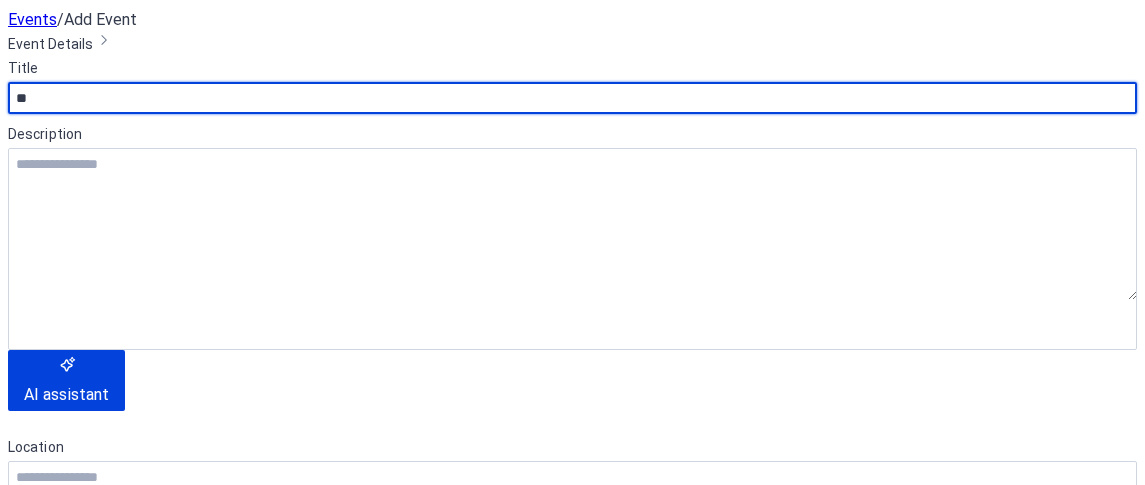 type on "*" 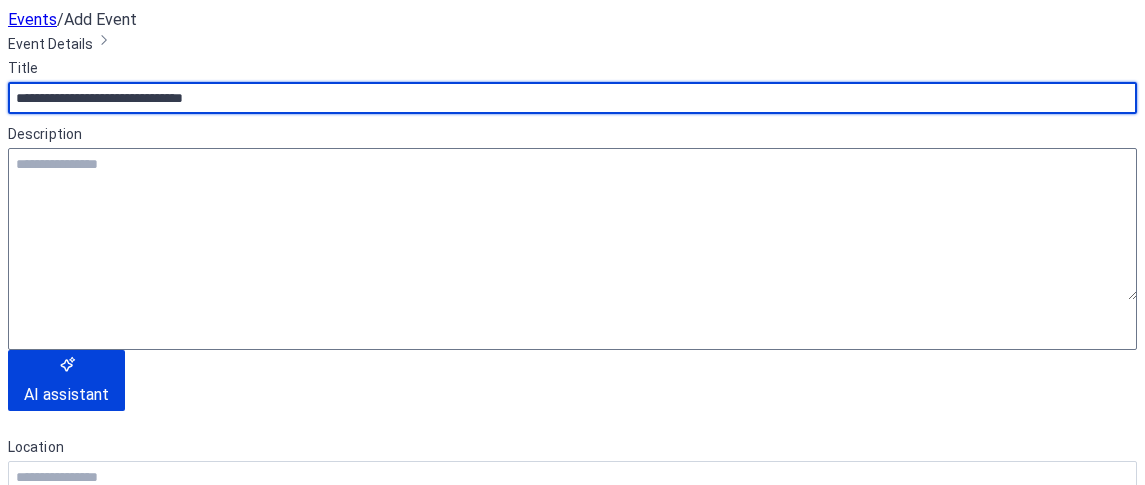 type on "**********" 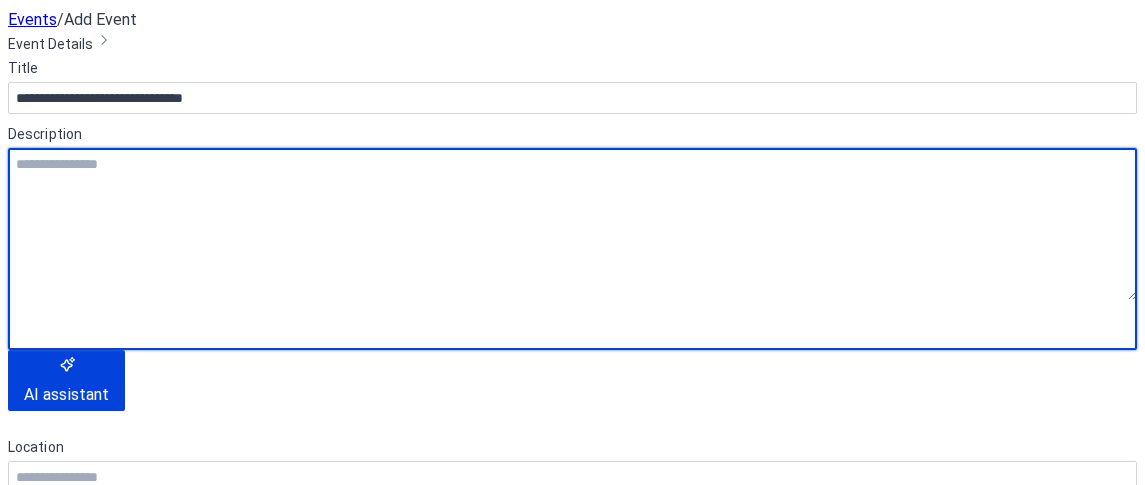 click at bounding box center [572, 224] 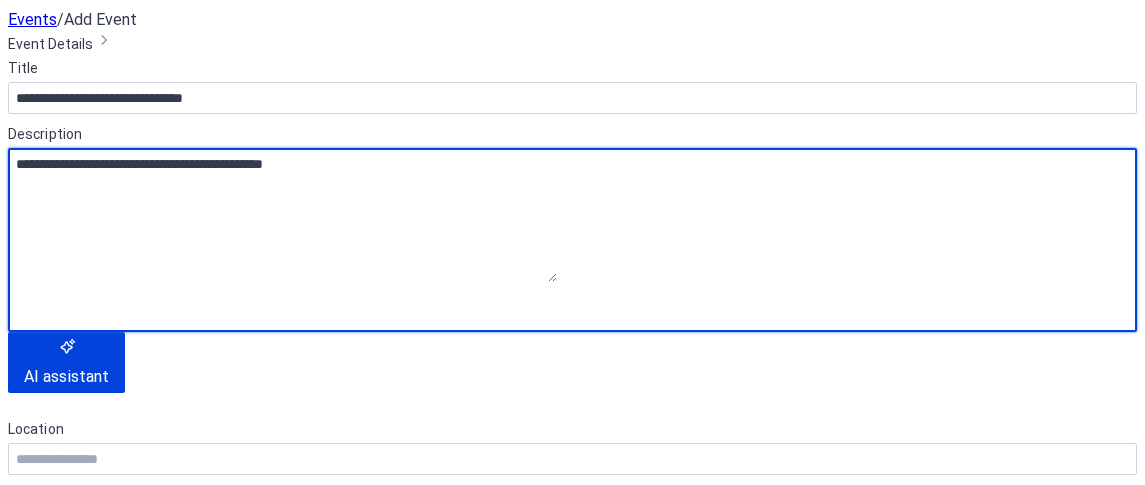 scroll, scrollTop: 373, scrollLeft: 0, axis: vertical 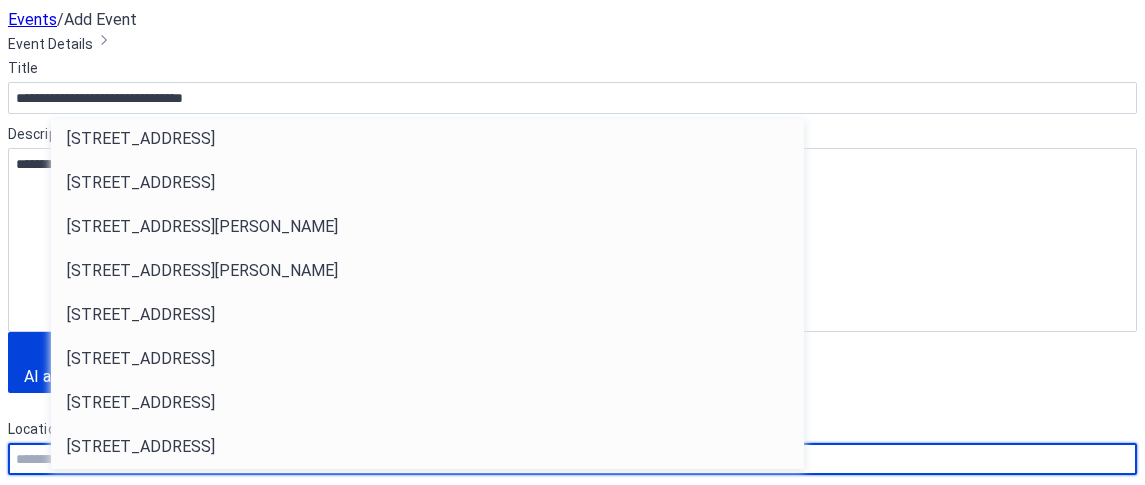 click at bounding box center [572, 459] 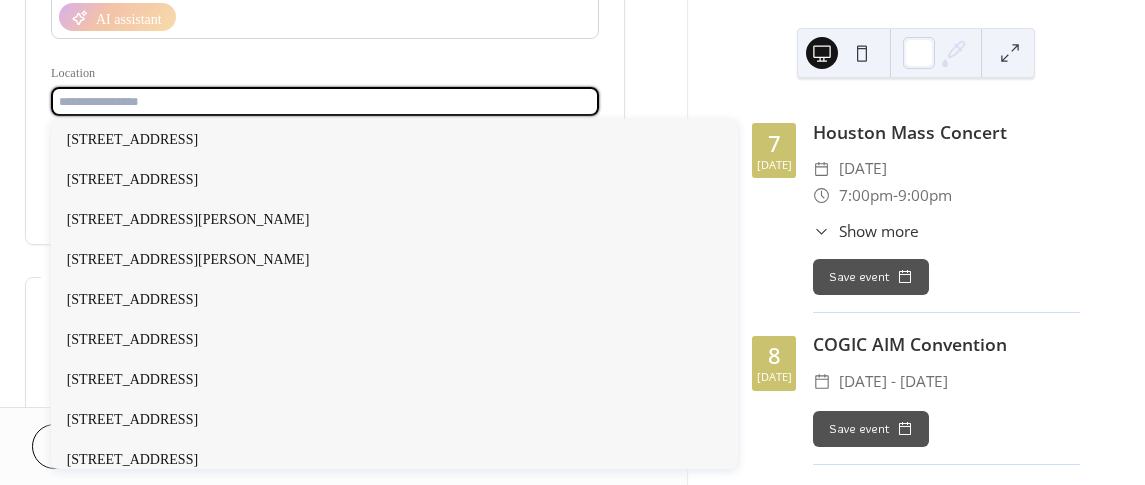 paste on "**********" 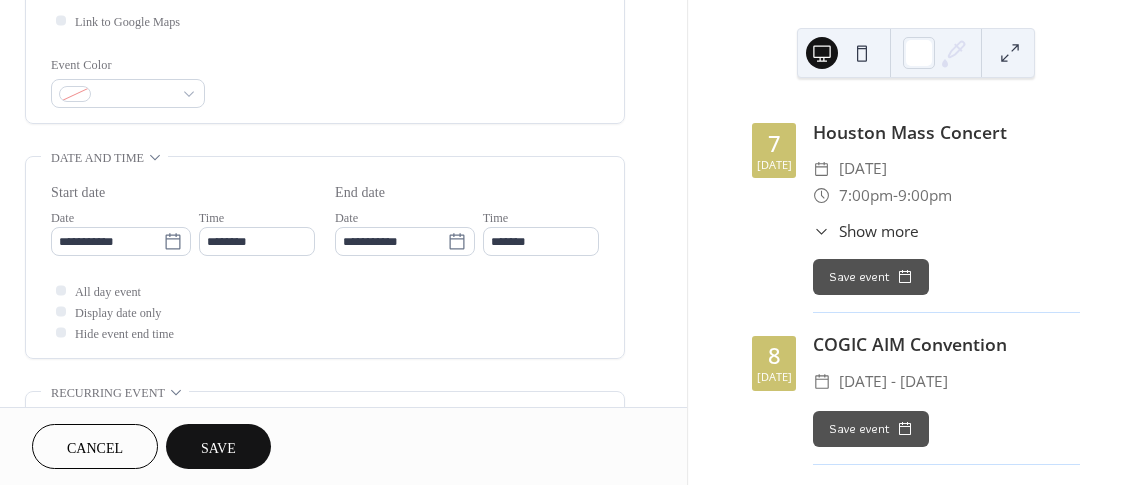 scroll, scrollTop: 495, scrollLeft: 0, axis: vertical 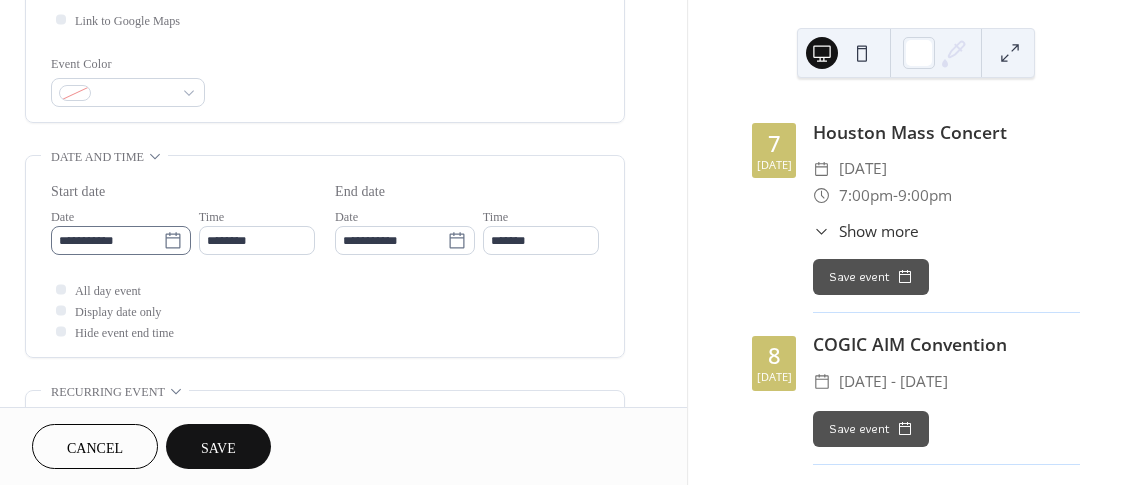 type on "**********" 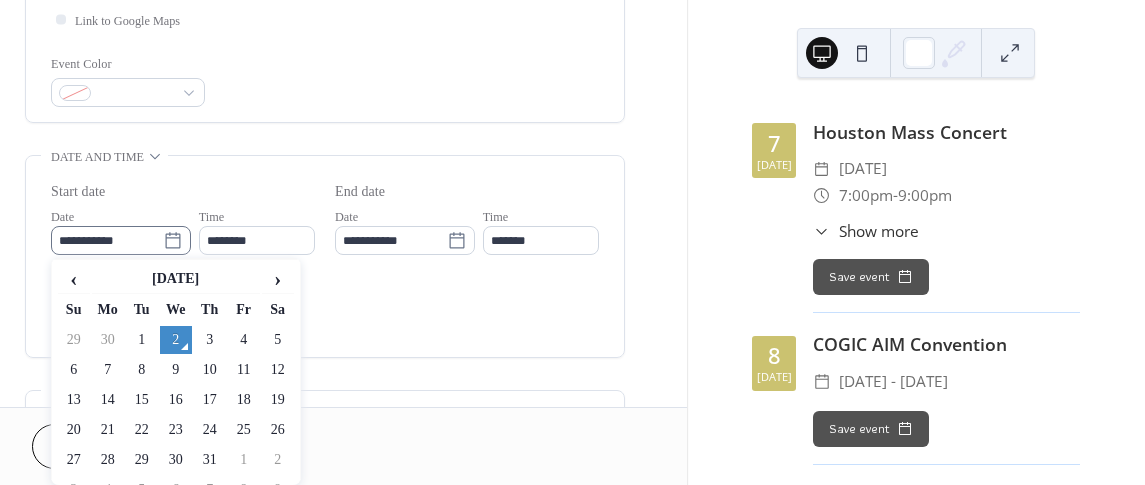 click 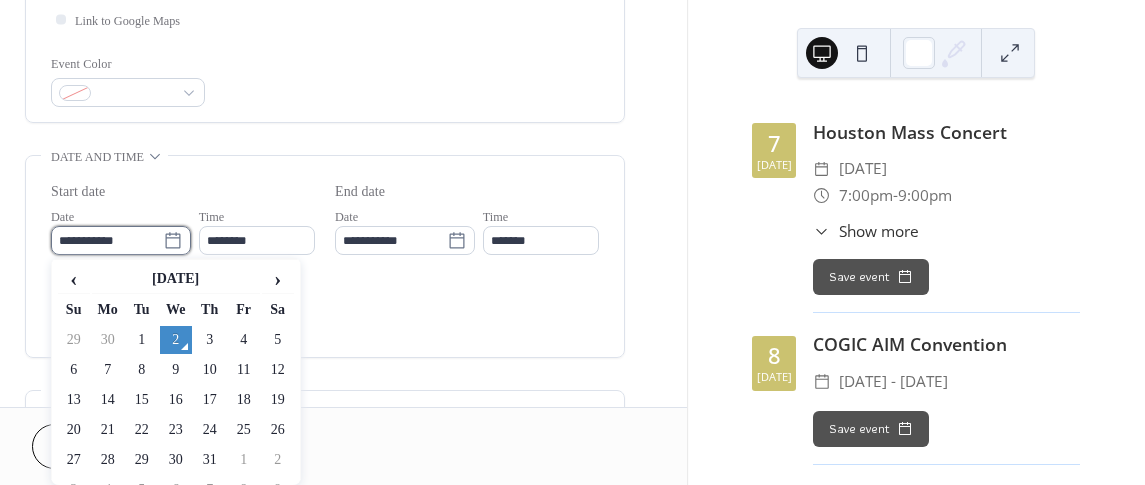 click on "**********" at bounding box center (107, 240) 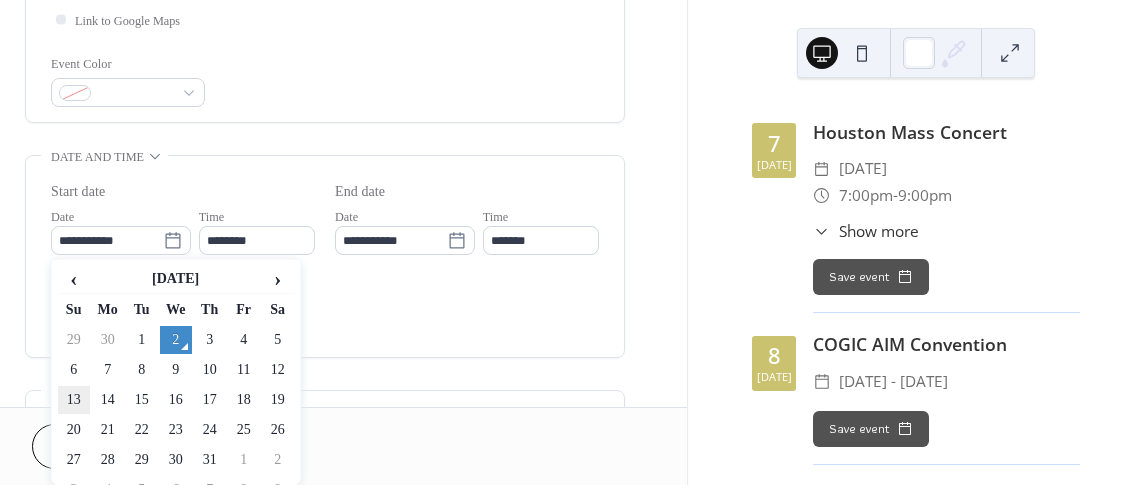 click on "13" at bounding box center [74, 400] 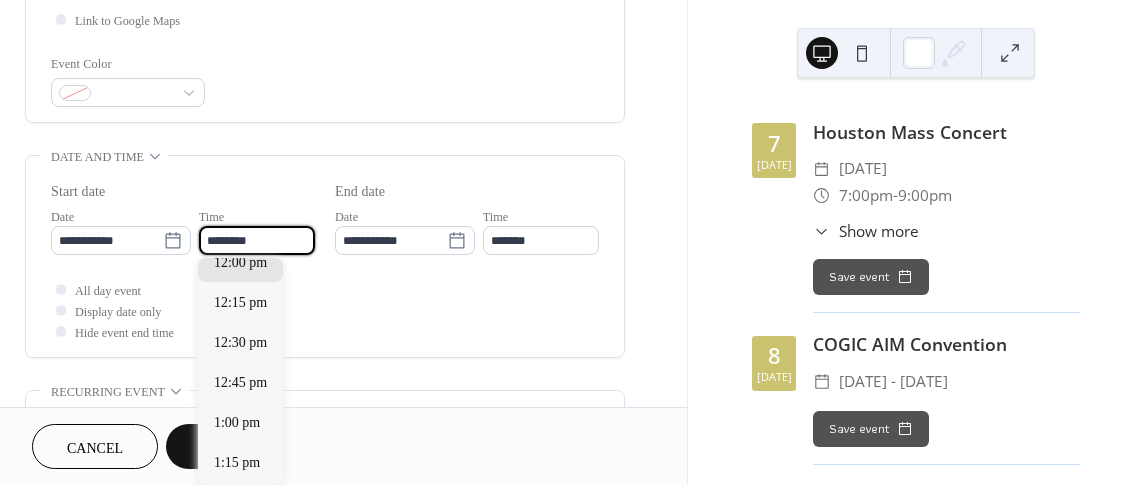 click on "********" at bounding box center (257, 240) 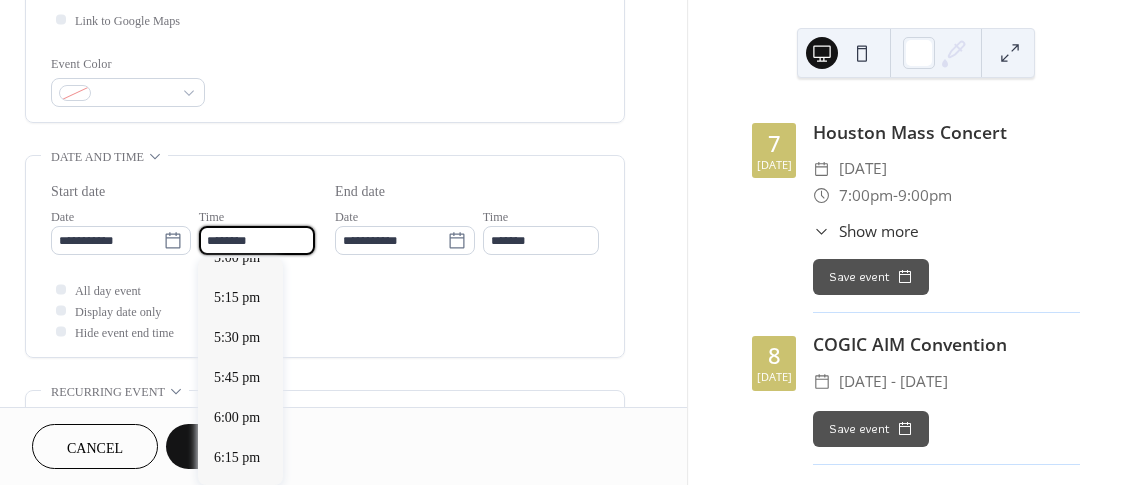 scroll, scrollTop: 2758, scrollLeft: 0, axis: vertical 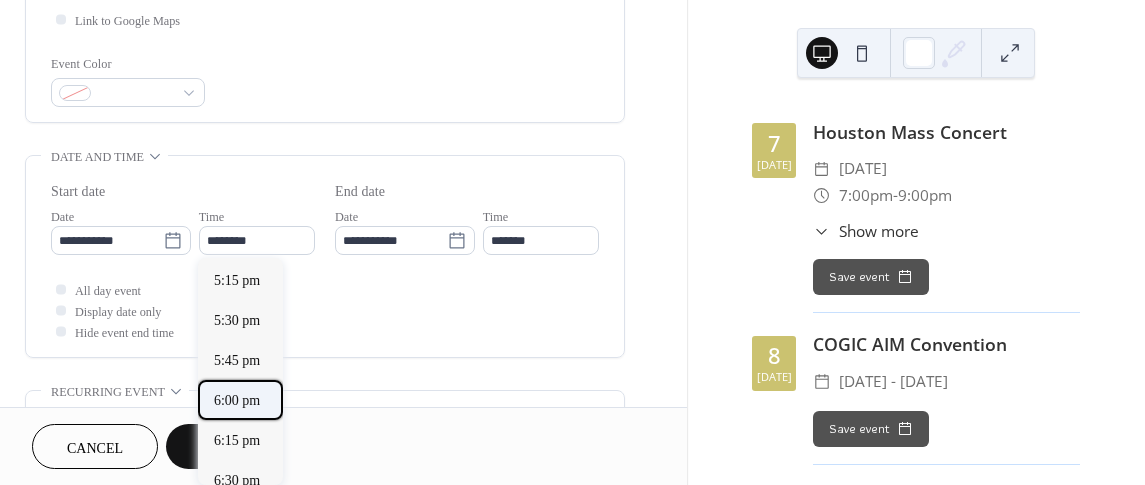 click on "6:00 pm" at bounding box center [237, 399] 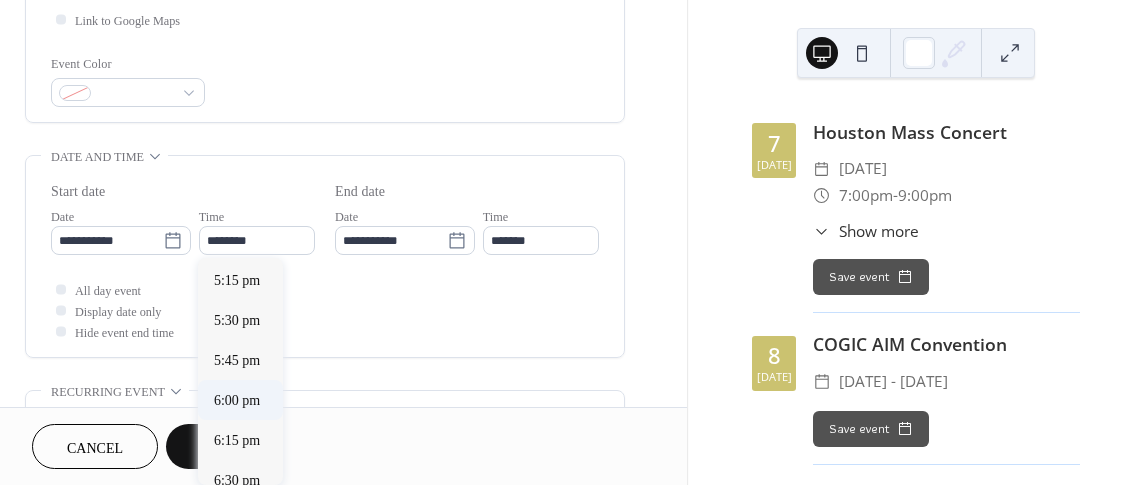 type on "*******" 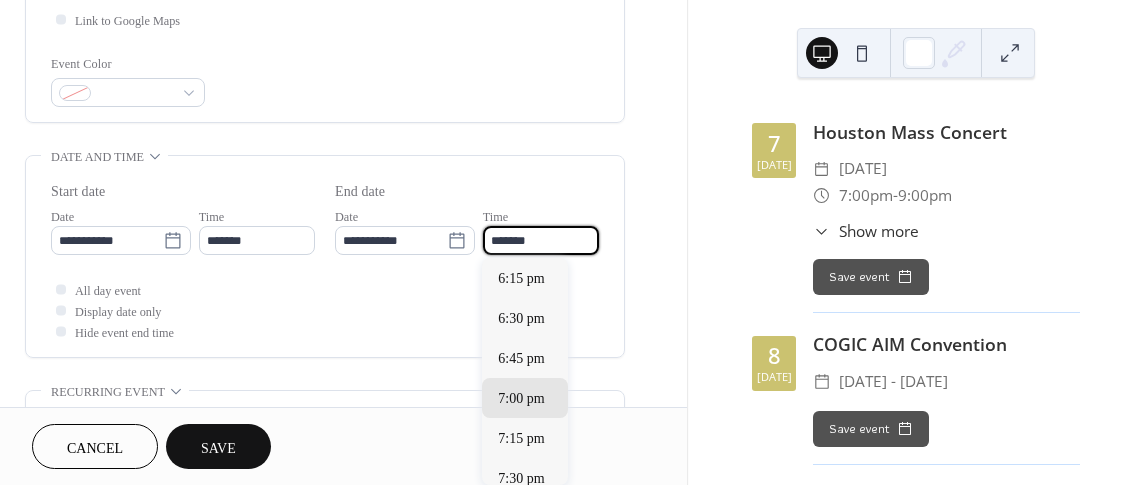 click on "*******" at bounding box center [541, 240] 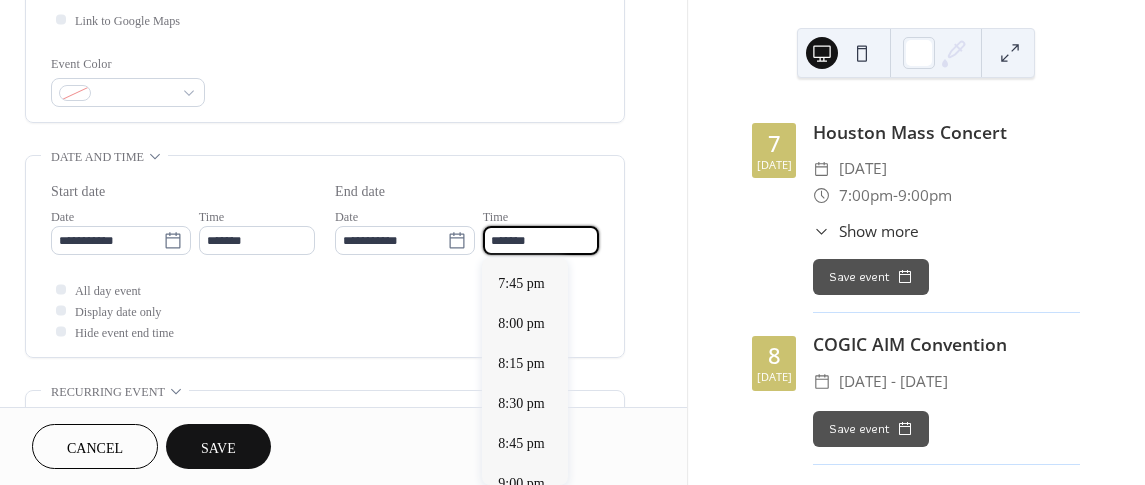 scroll, scrollTop: 242, scrollLeft: 0, axis: vertical 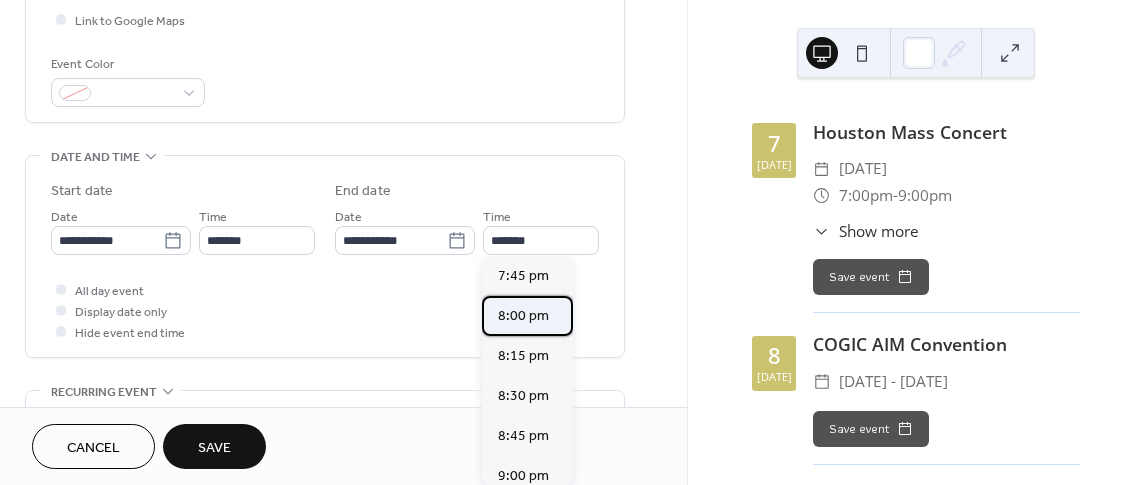 click on "8:00 pm" at bounding box center [523, 315] 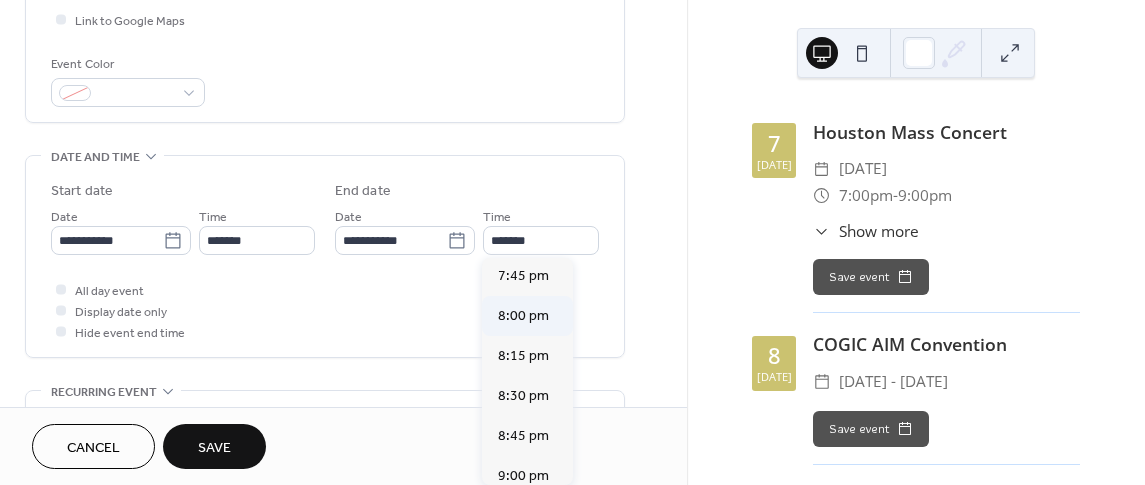 type on "*******" 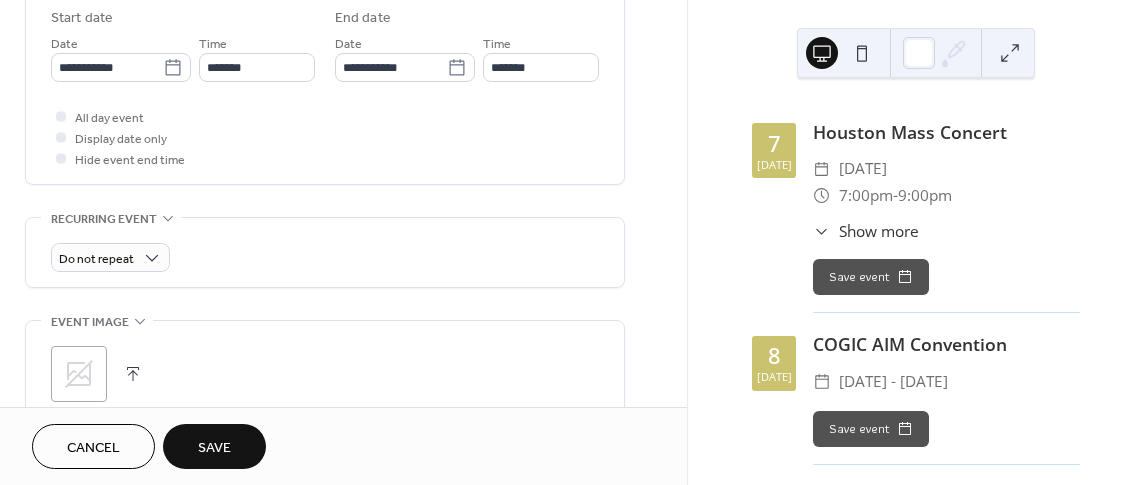 scroll, scrollTop: 826, scrollLeft: 0, axis: vertical 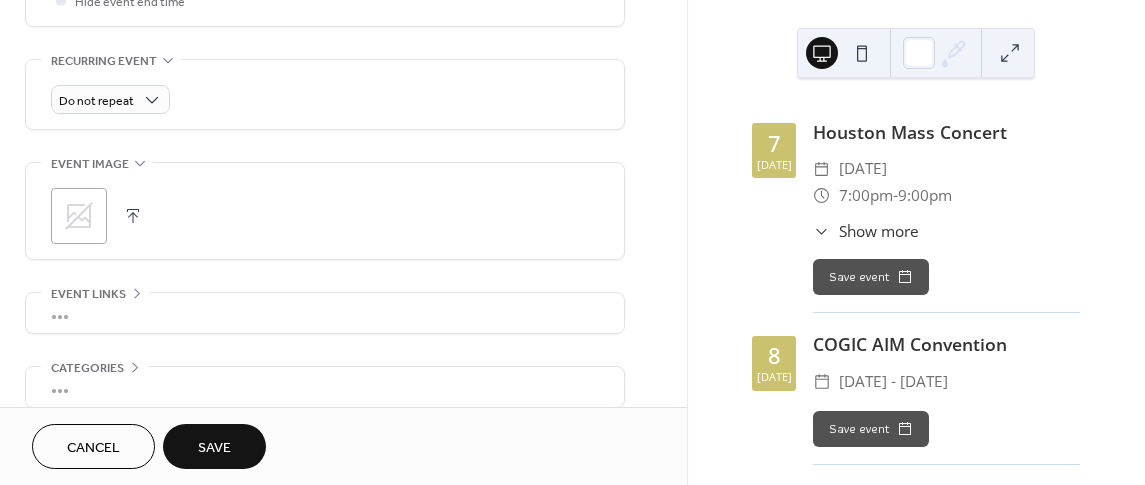 click on "Save" at bounding box center (214, 446) 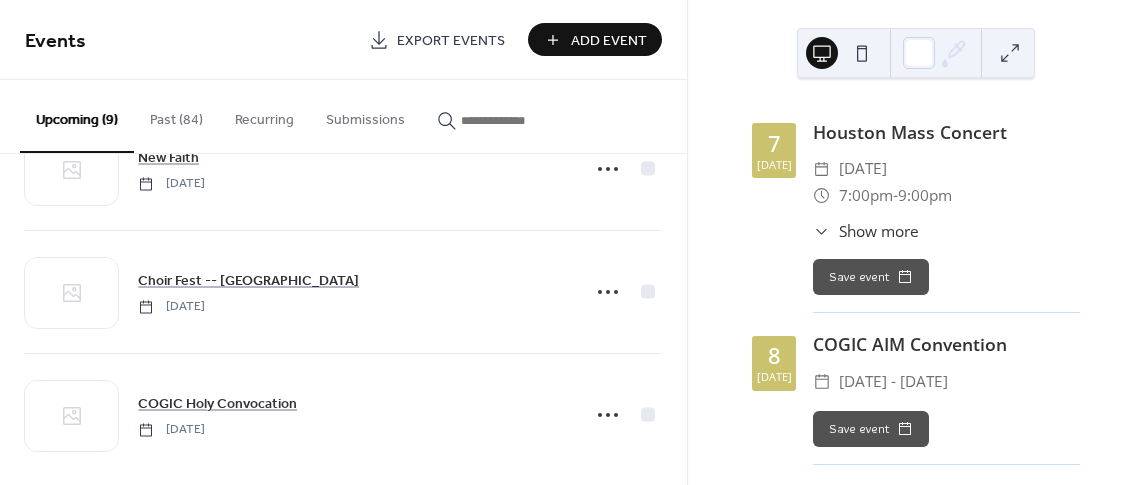 scroll, scrollTop: 831, scrollLeft: 0, axis: vertical 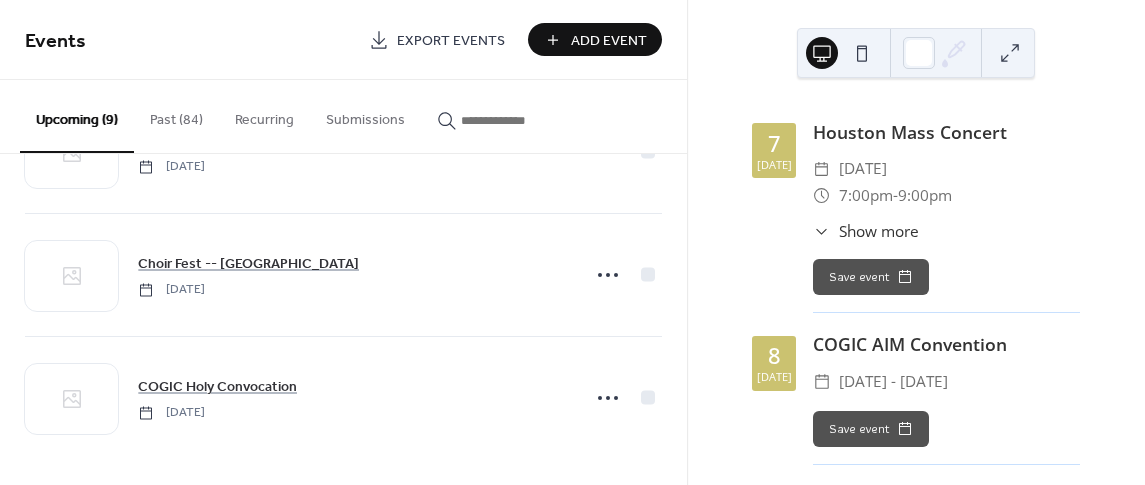 click on "Add Event" at bounding box center (609, 41) 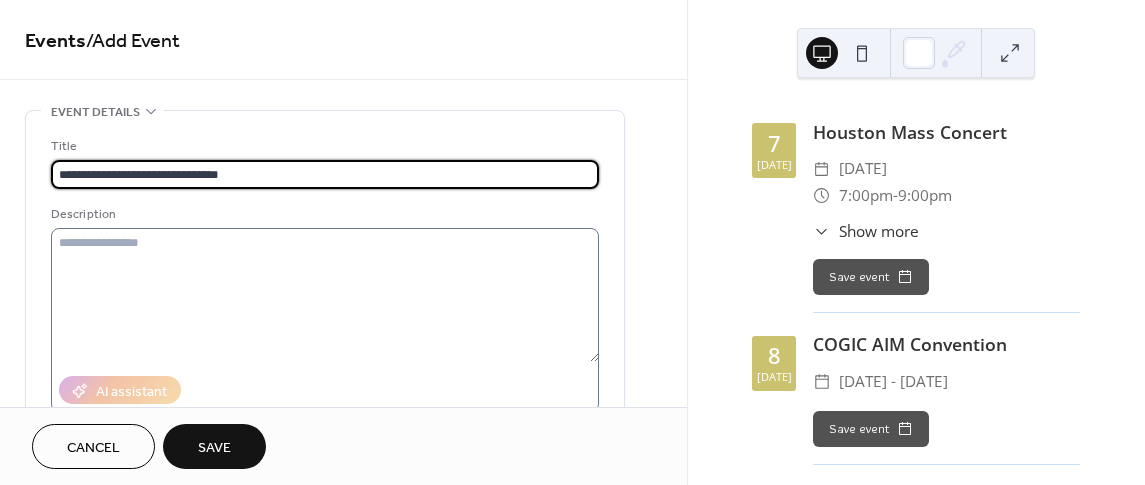 type on "**********" 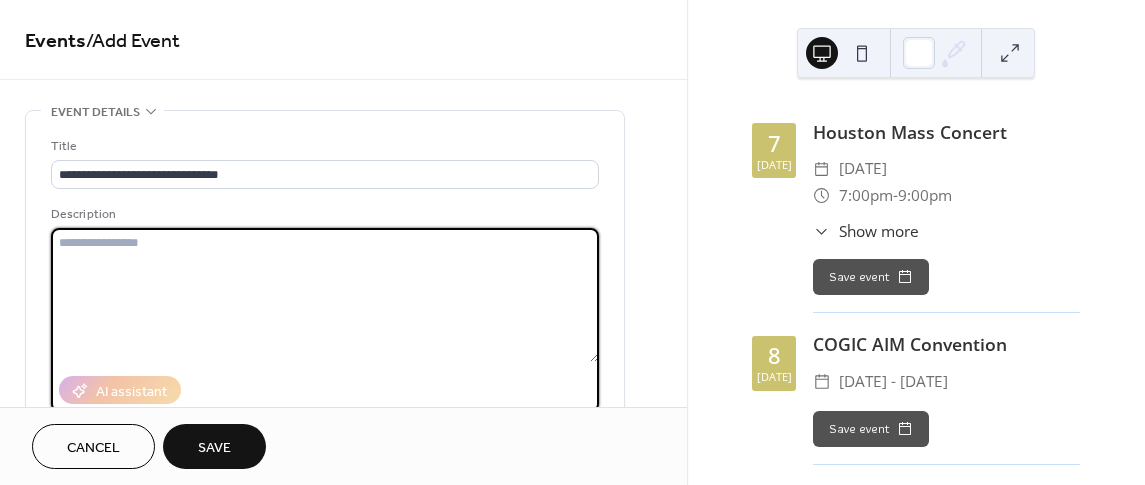 click at bounding box center [325, 295] 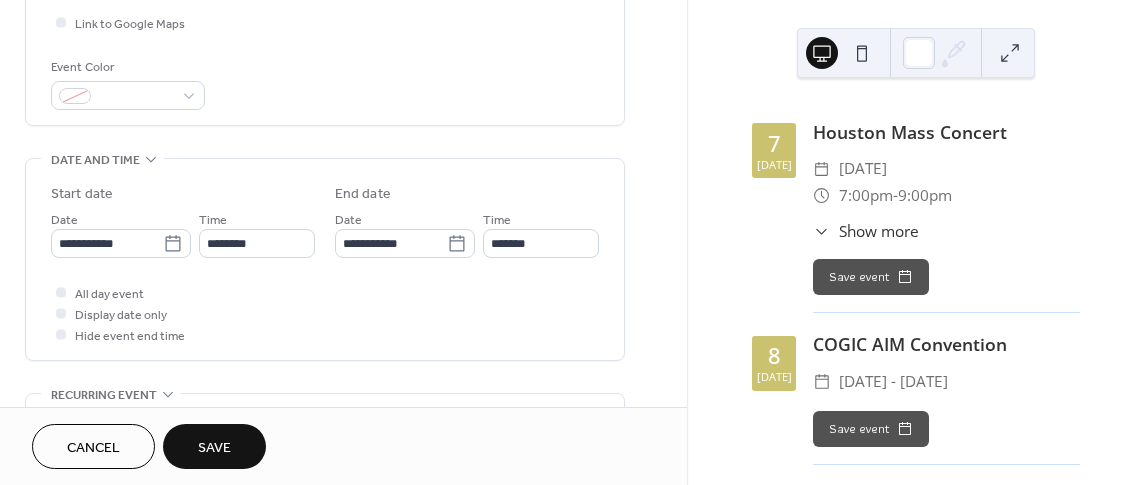 scroll, scrollTop: 493, scrollLeft: 0, axis: vertical 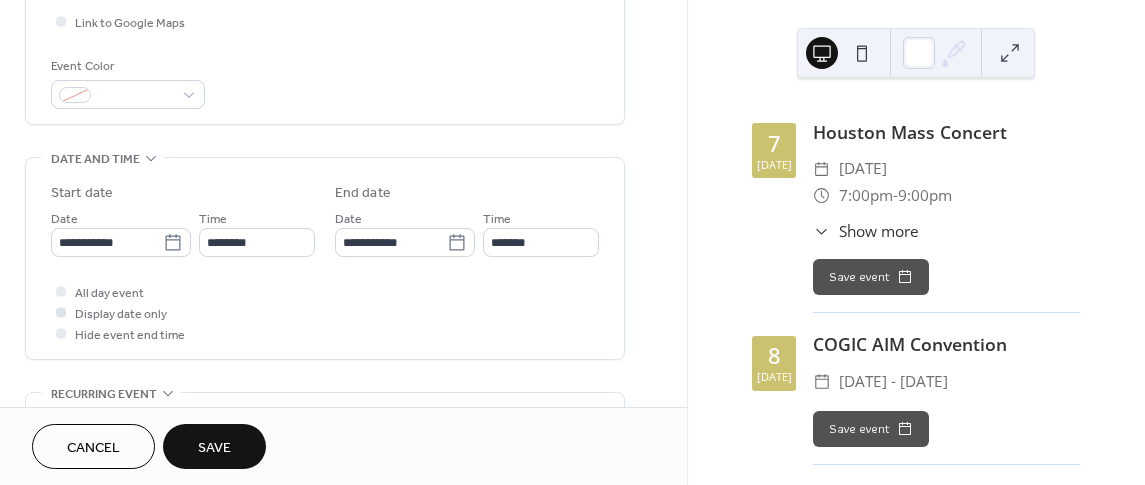 type on "**********" 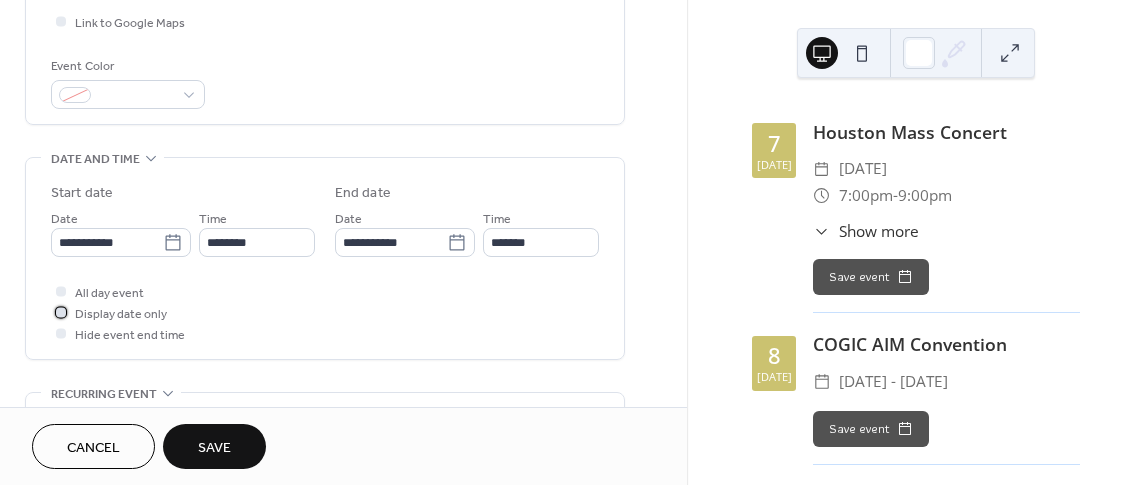 click at bounding box center (61, 312) 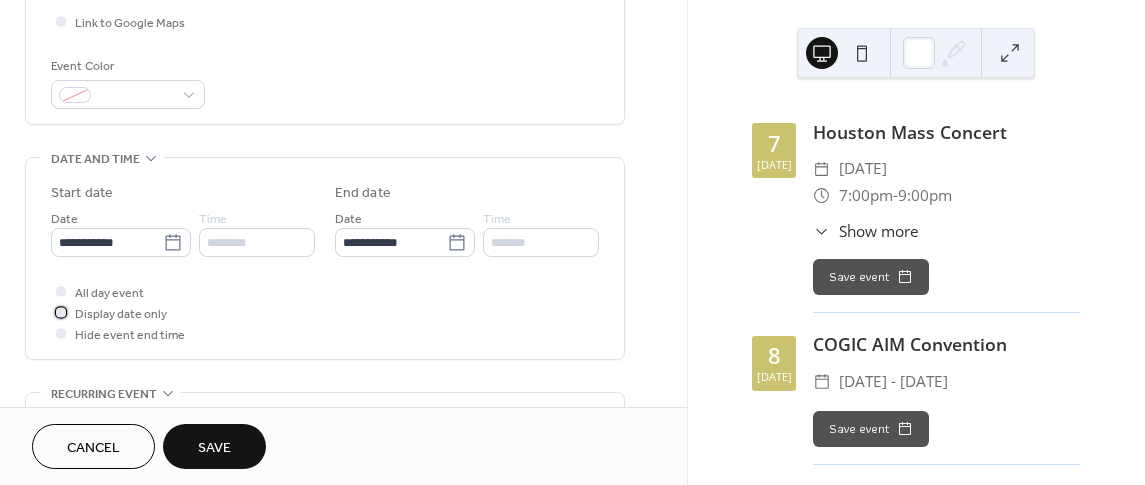 scroll, scrollTop: 519, scrollLeft: 0, axis: vertical 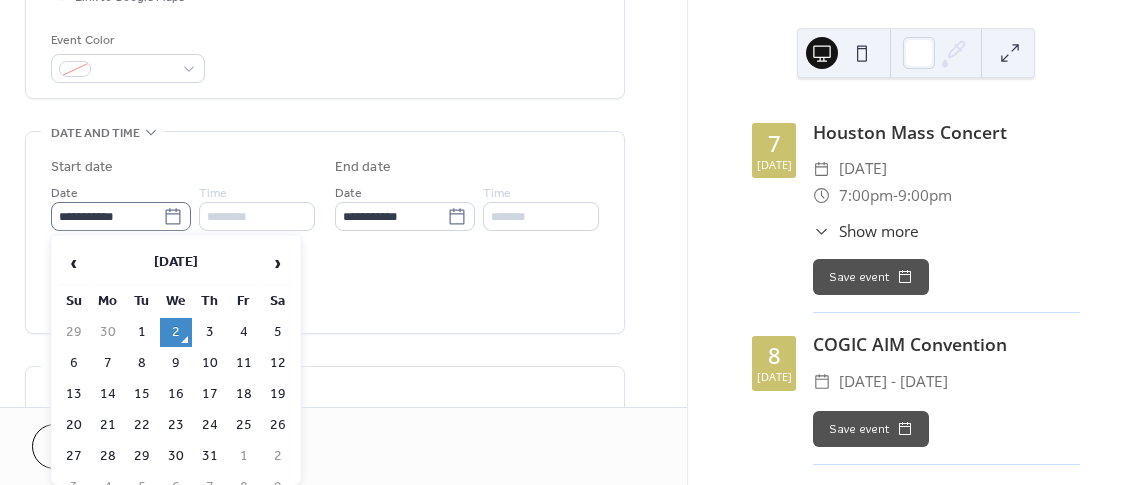 click 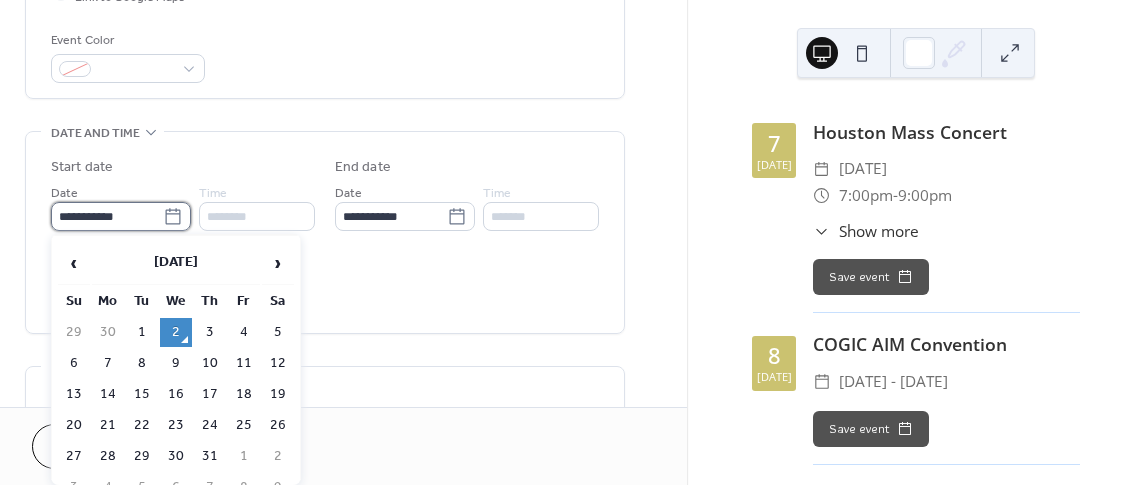 click on "**********" at bounding box center [107, 216] 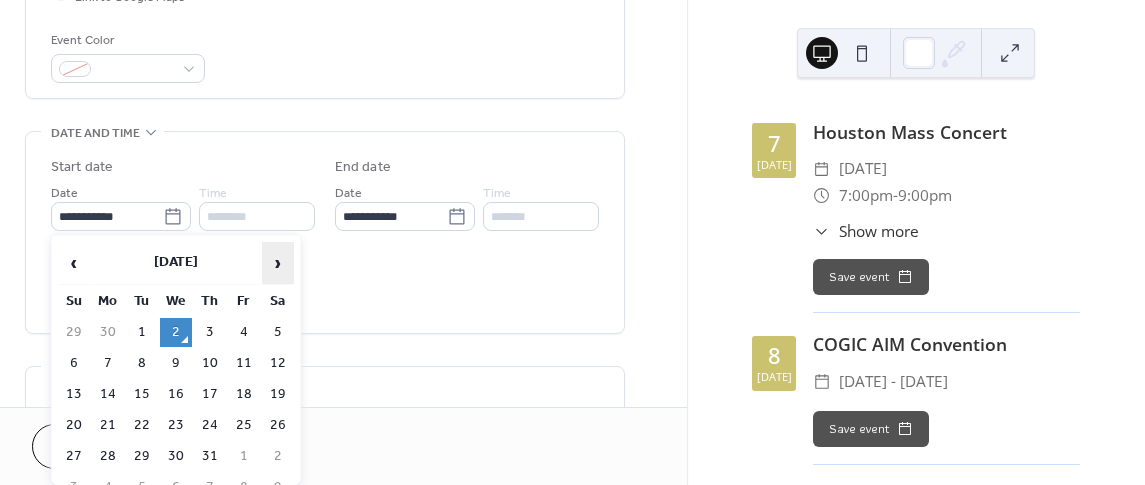 click on "›" at bounding box center [278, 263] 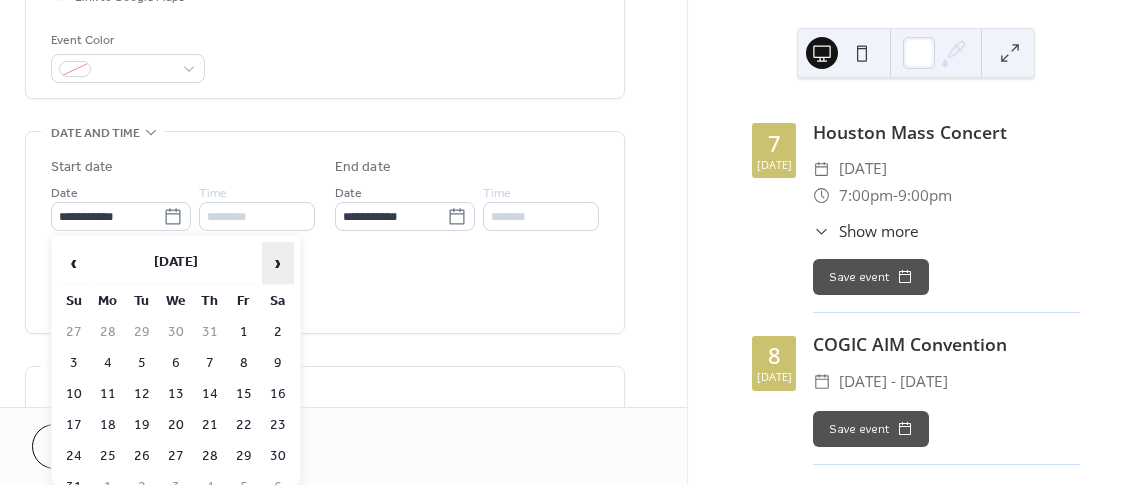click on "›" at bounding box center (278, 263) 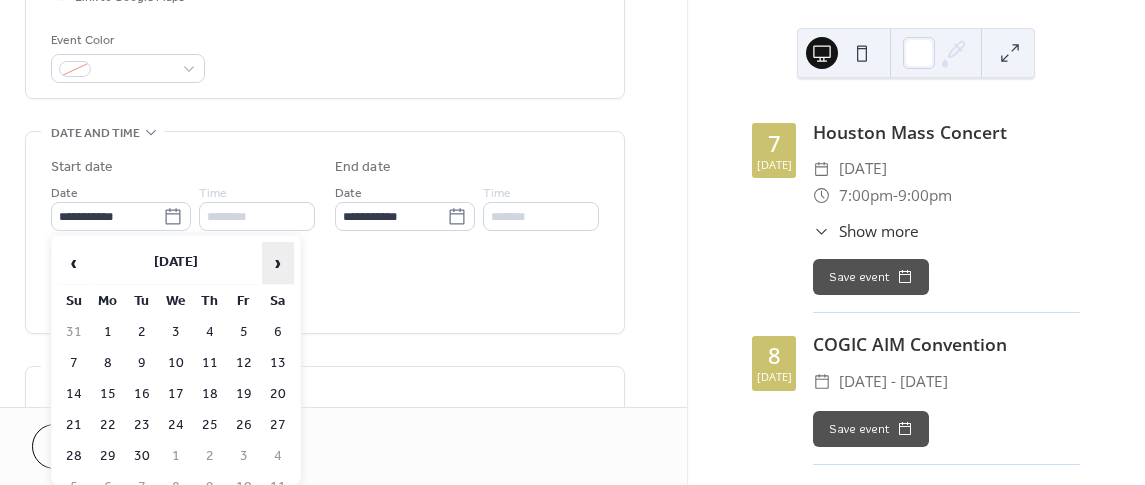 click on "›" at bounding box center (278, 263) 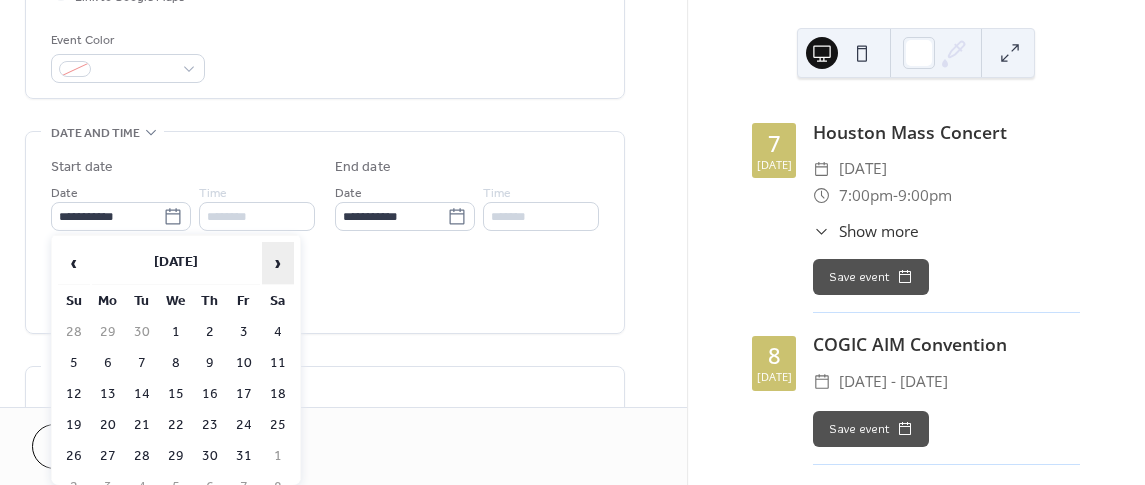 click on "›" at bounding box center [278, 263] 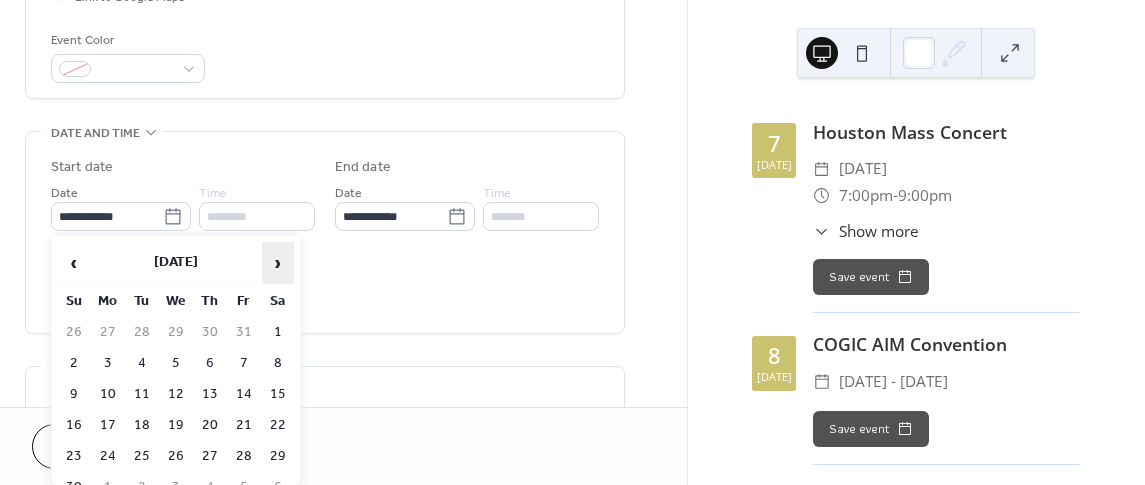 click on "›" at bounding box center [278, 263] 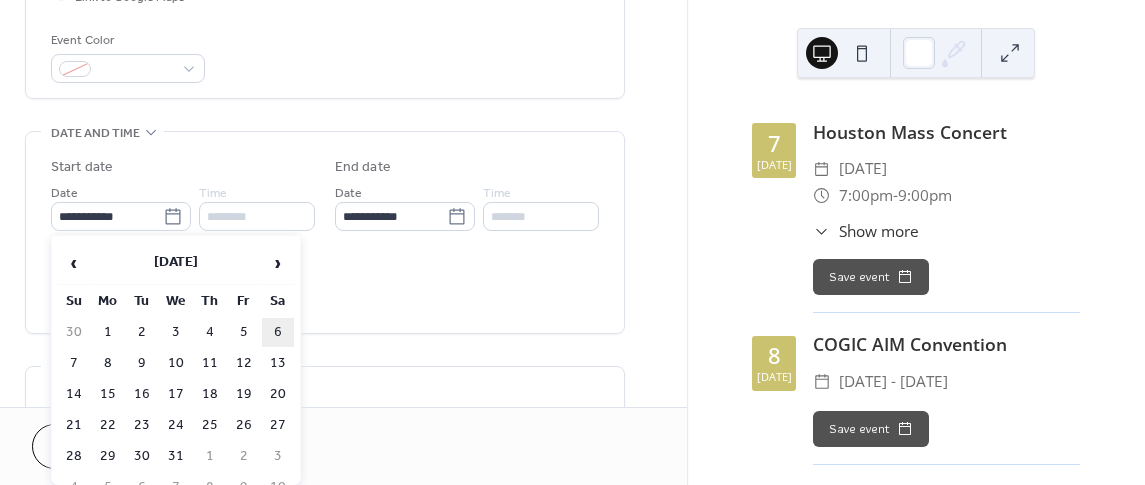 click on "6" at bounding box center (278, 332) 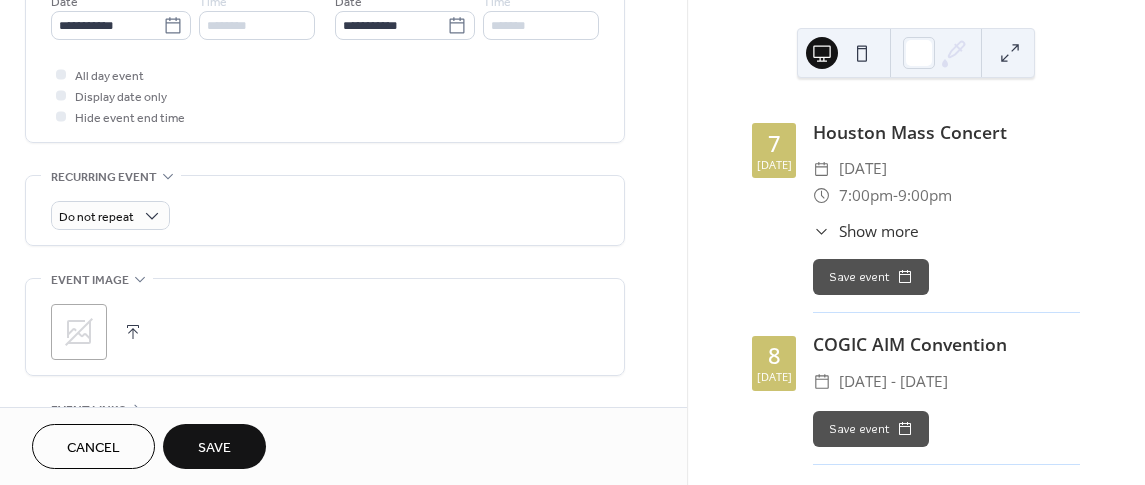 scroll, scrollTop: 711, scrollLeft: 0, axis: vertical 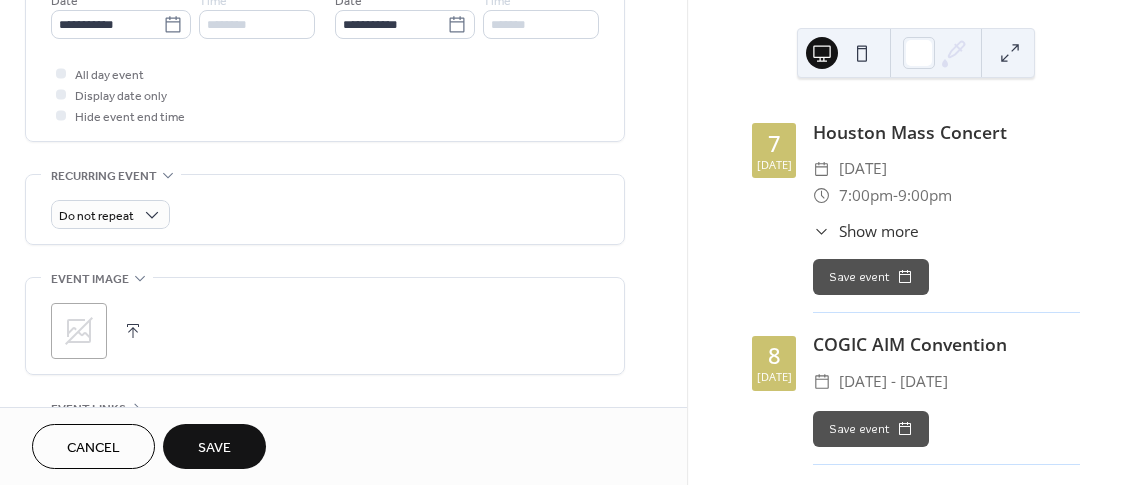 click on "Save" at bounding box center (214, 446) 